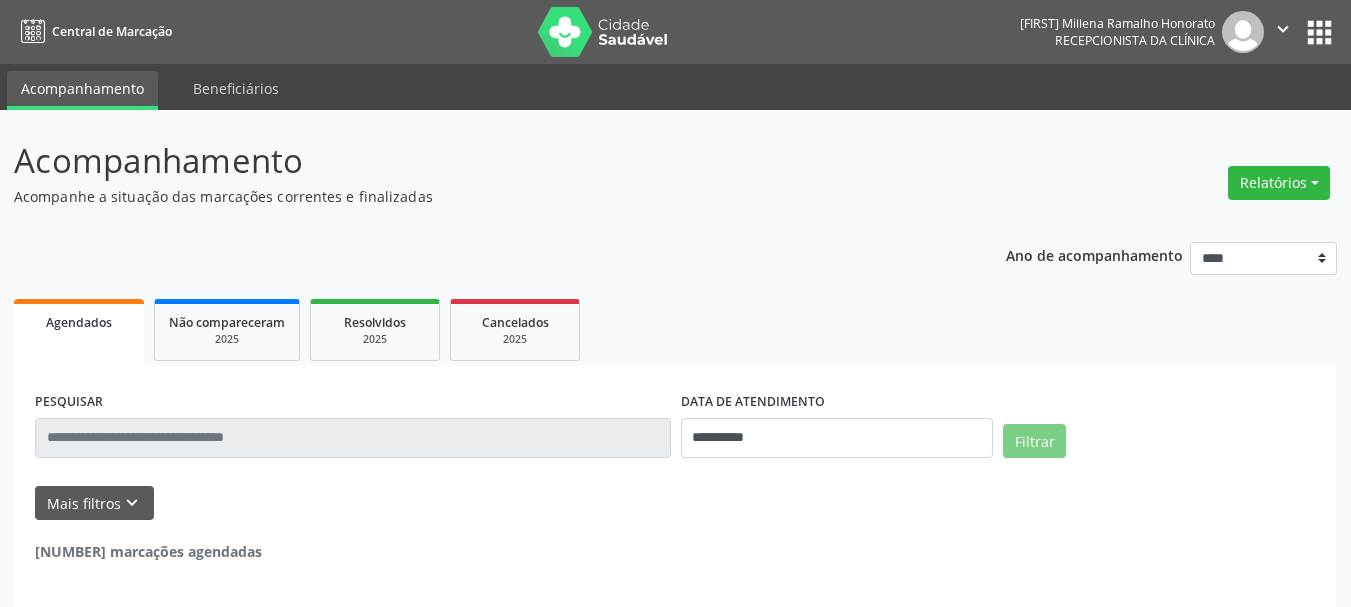 scroll, scrollTop: 0, scrollLeft: 0, axis: both 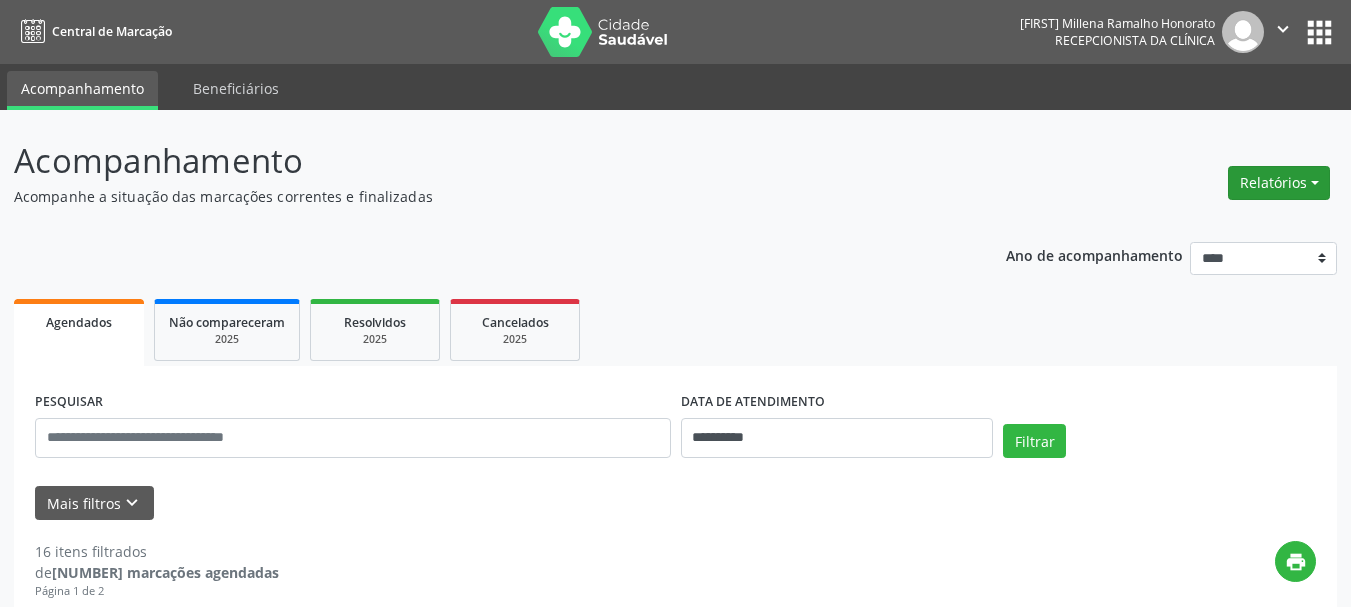 click on "Relatórios" at bounding box center (1279, 183) 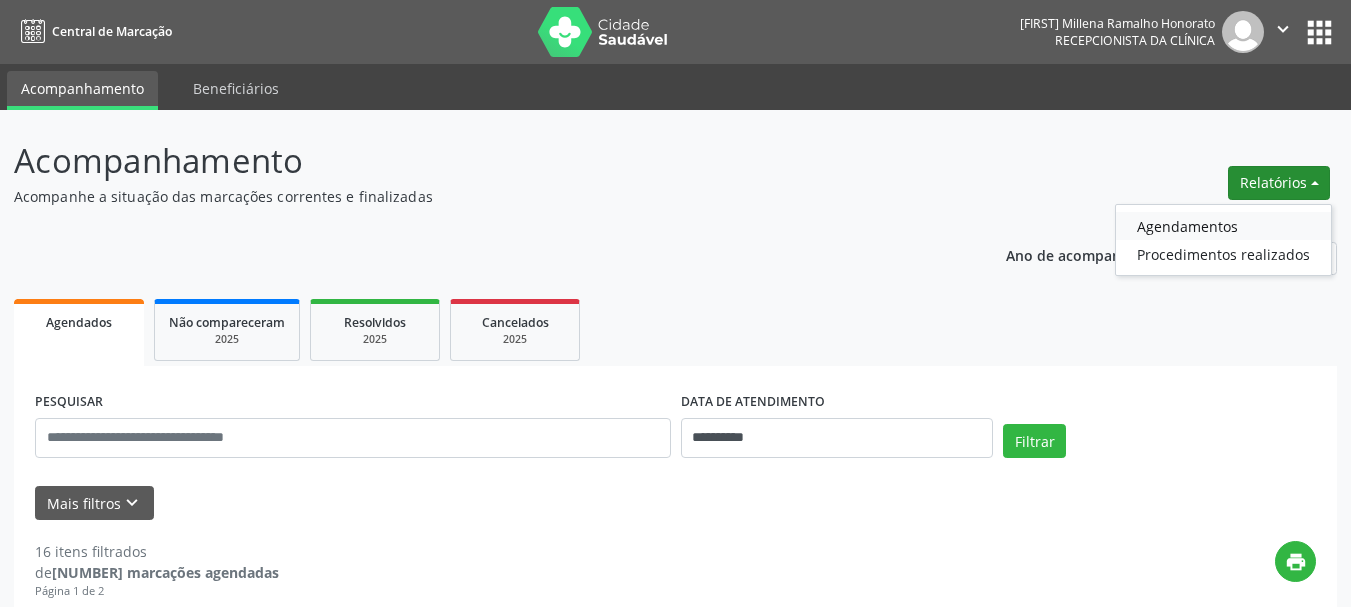 click on "Agendamentos" at bounding box center (1223, 226) 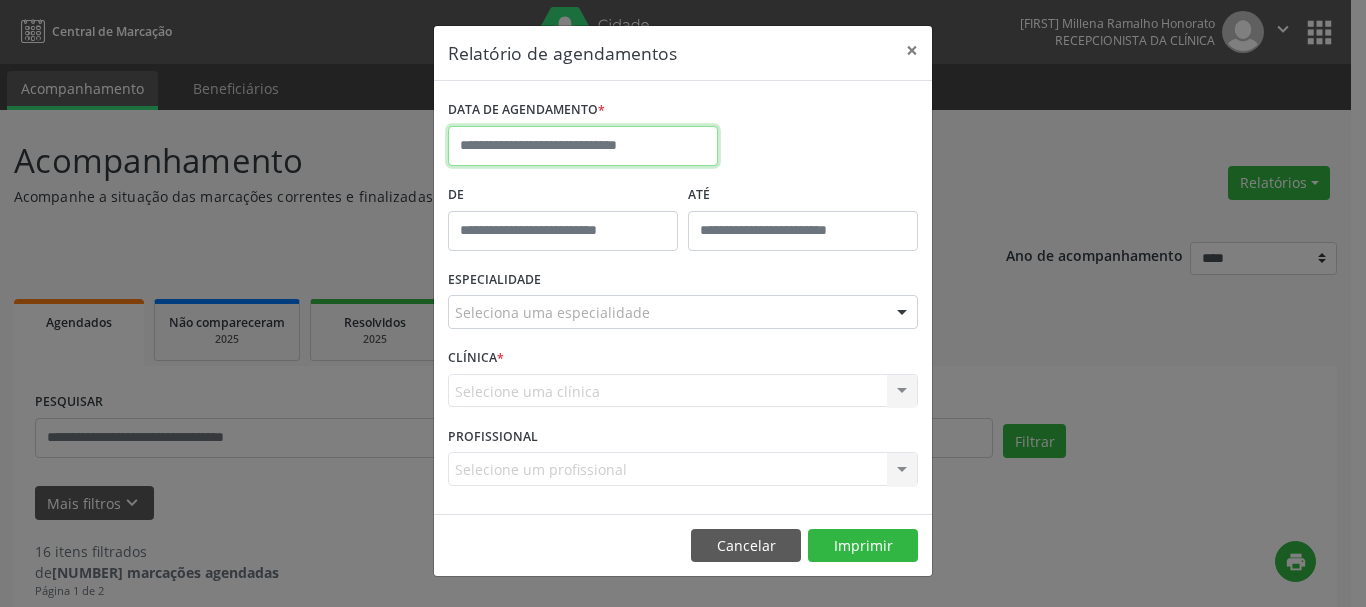 click at bounding box center (583, 146) 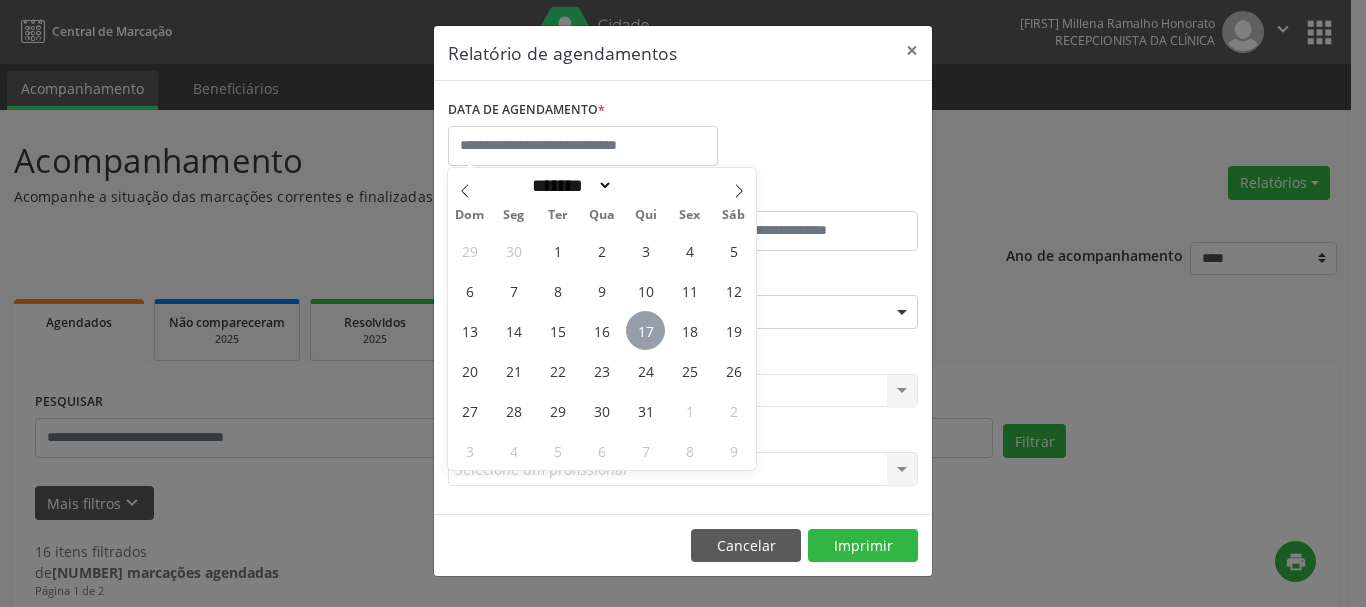 click on "17" at bounding box center [645, 330] 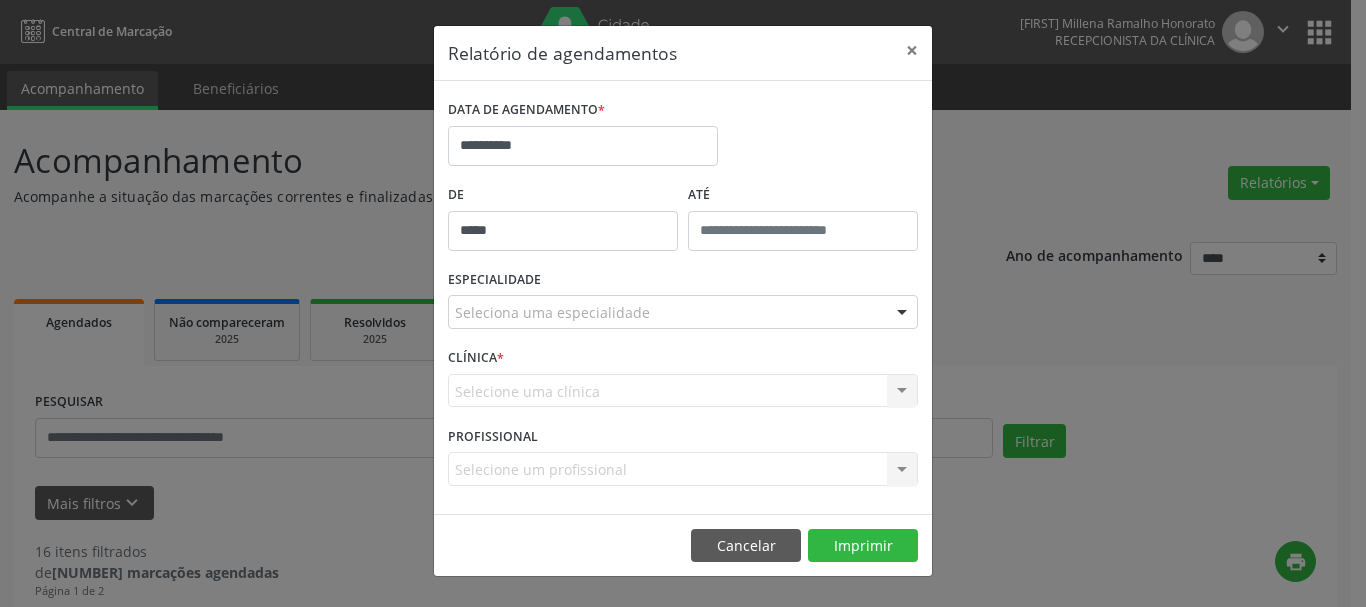 click on "*****" at bounding box center (563, 231) 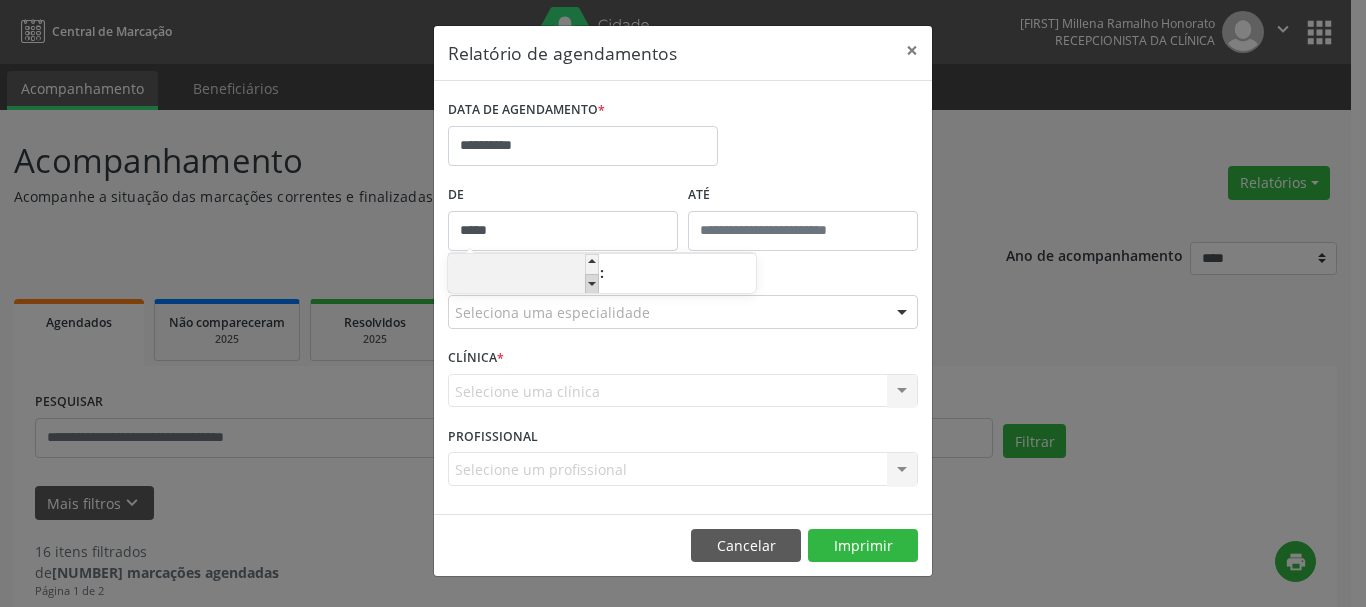 click at bounding box center [592, 284] 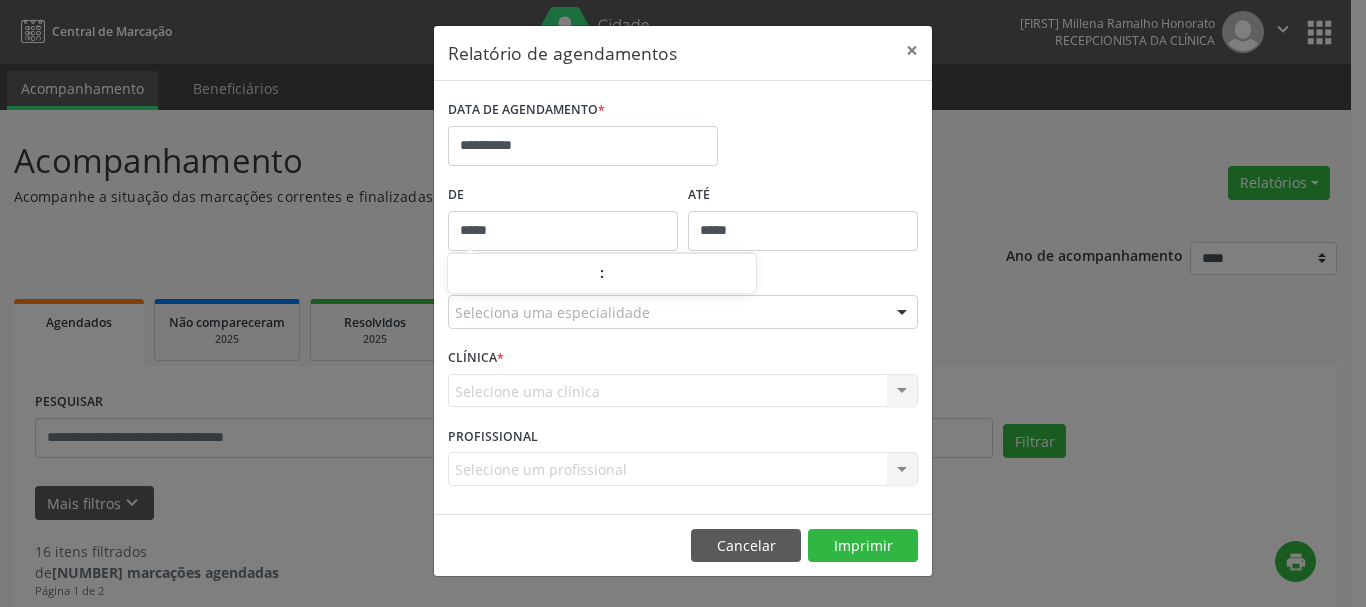 click on "*****" at bounding box center (803, 231) 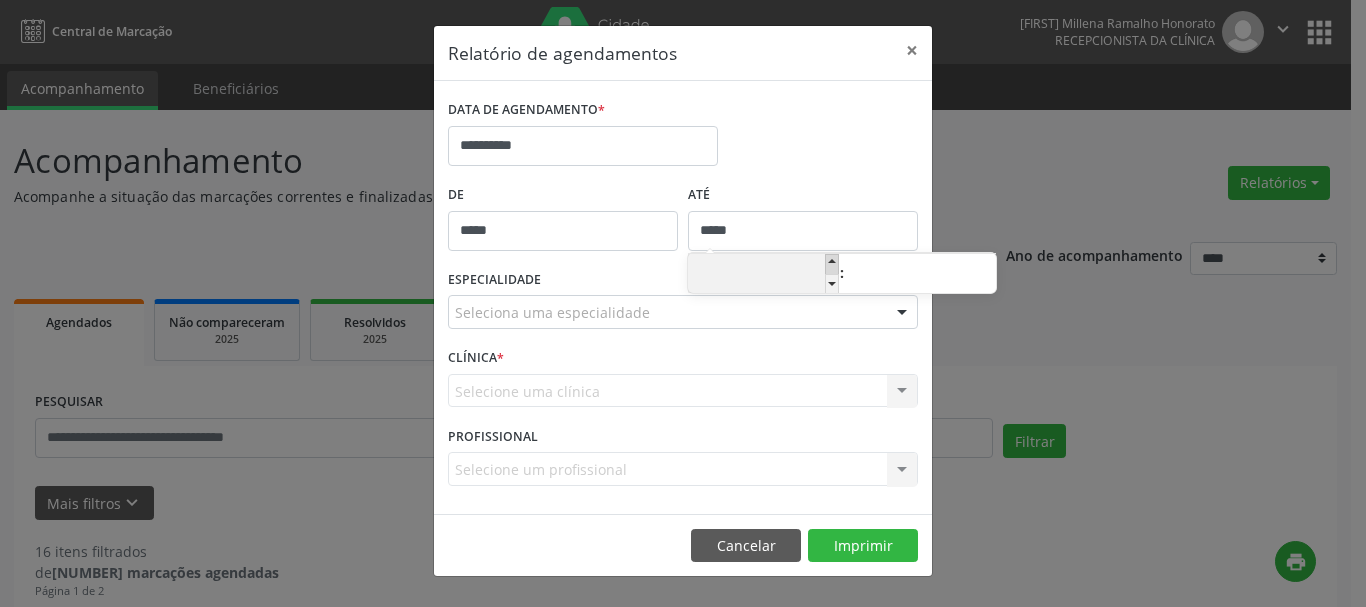 click at bounding box center (832, 264) 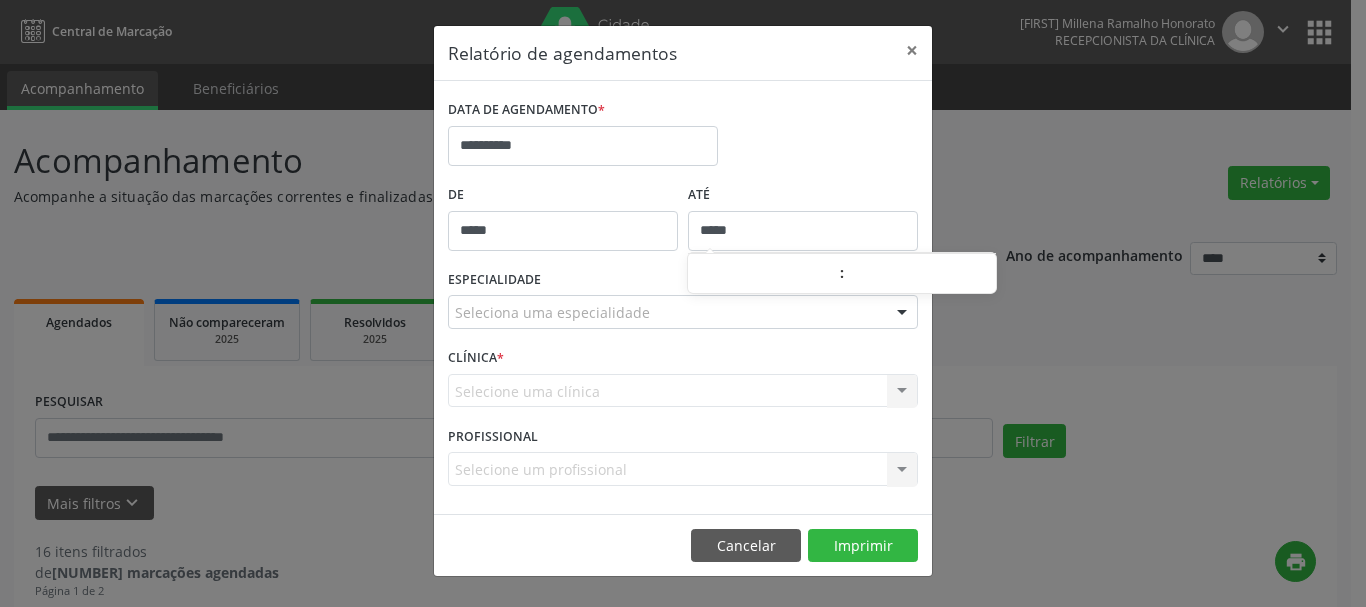 click on "Seleciona uma especialidade" at bounding box center [683, 312] 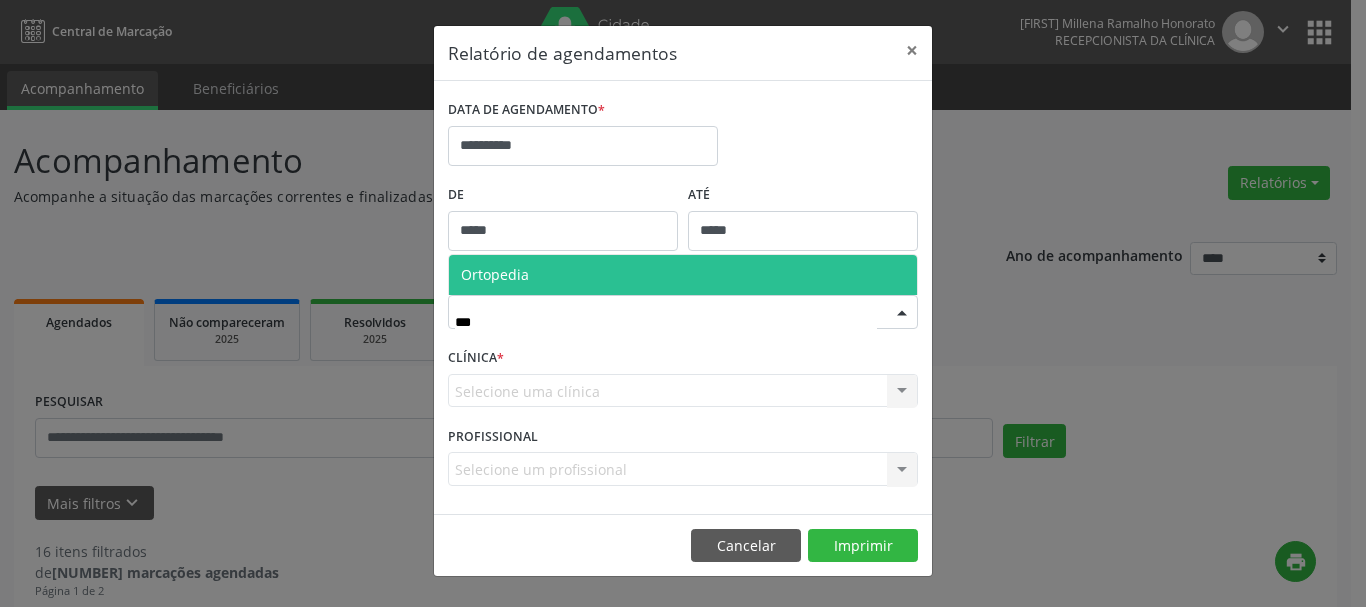 type on "****" 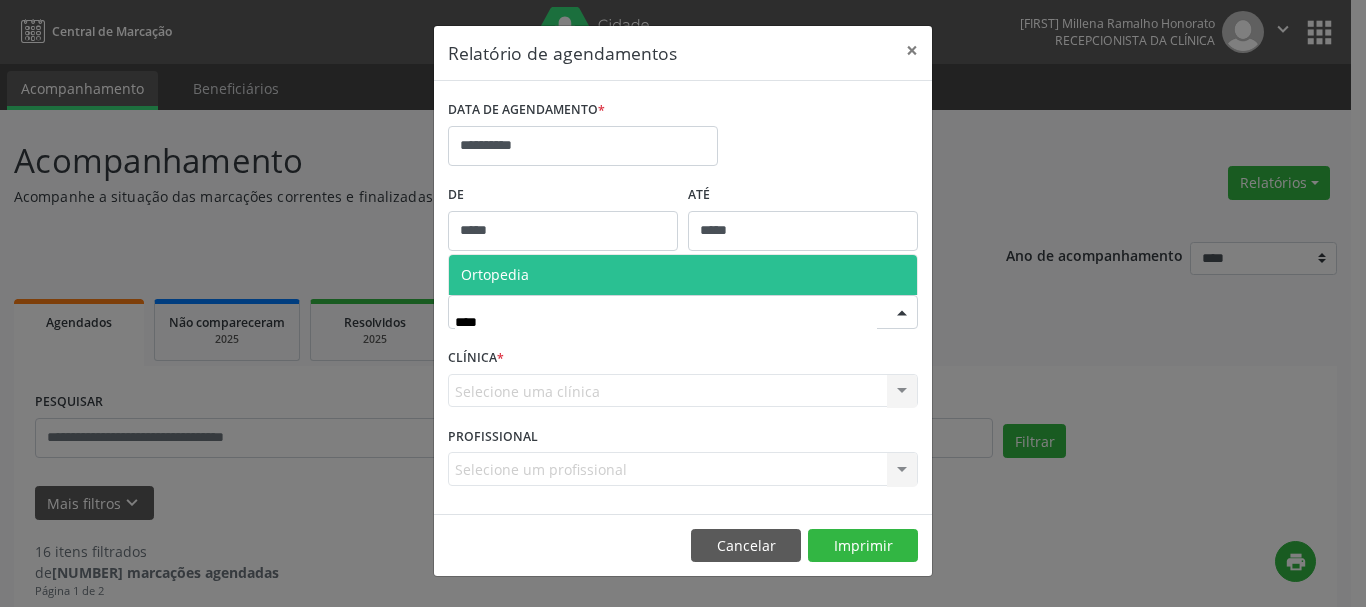 click on "Ortopedia" at bounding box center [683, 275] 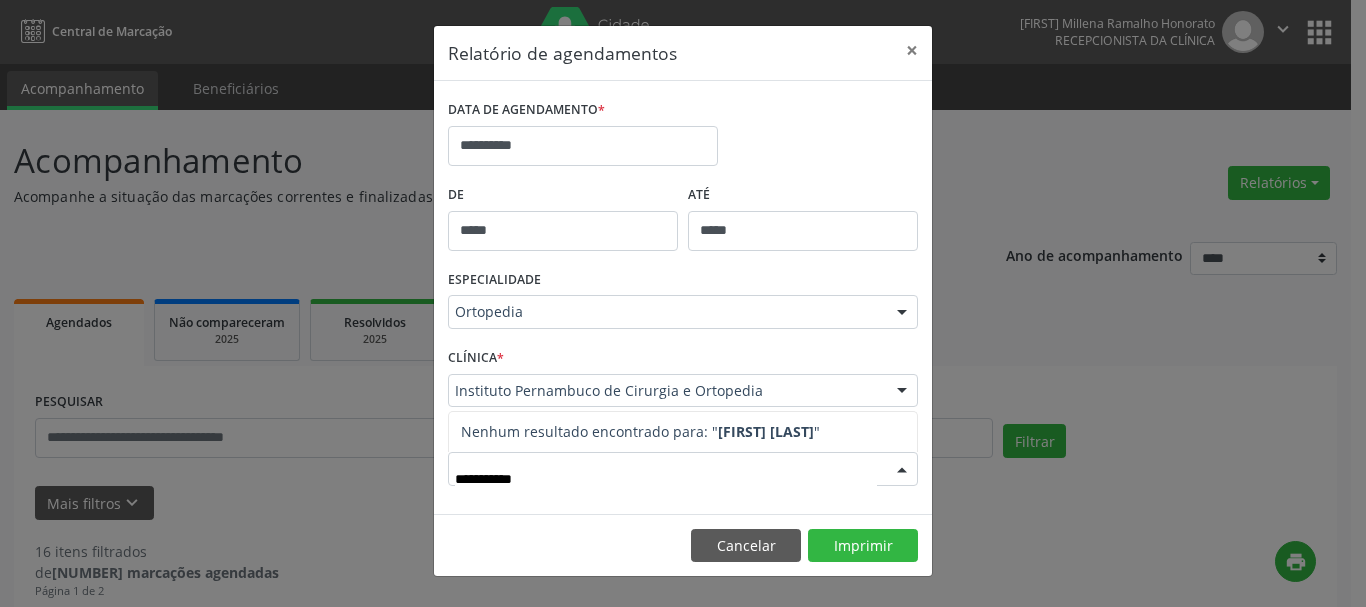 type on "**********" 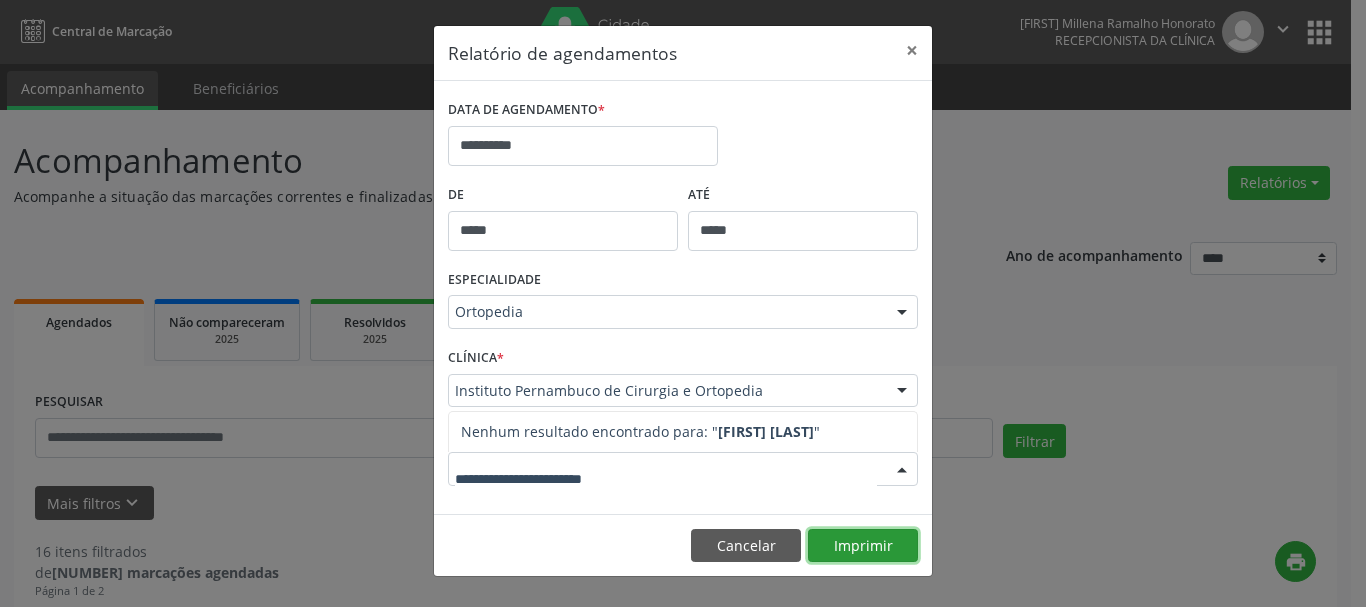 click on "Imprimir" at bounding box center [863, 546] 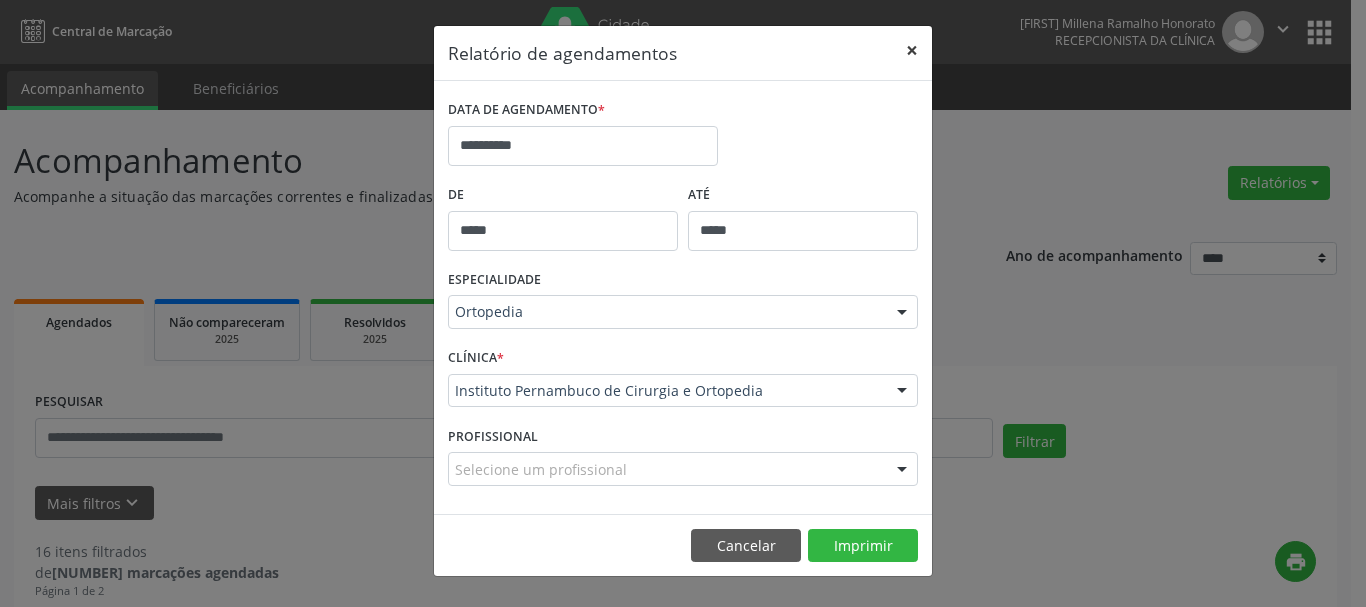 click on "×" at bounding box center (912, 50) 